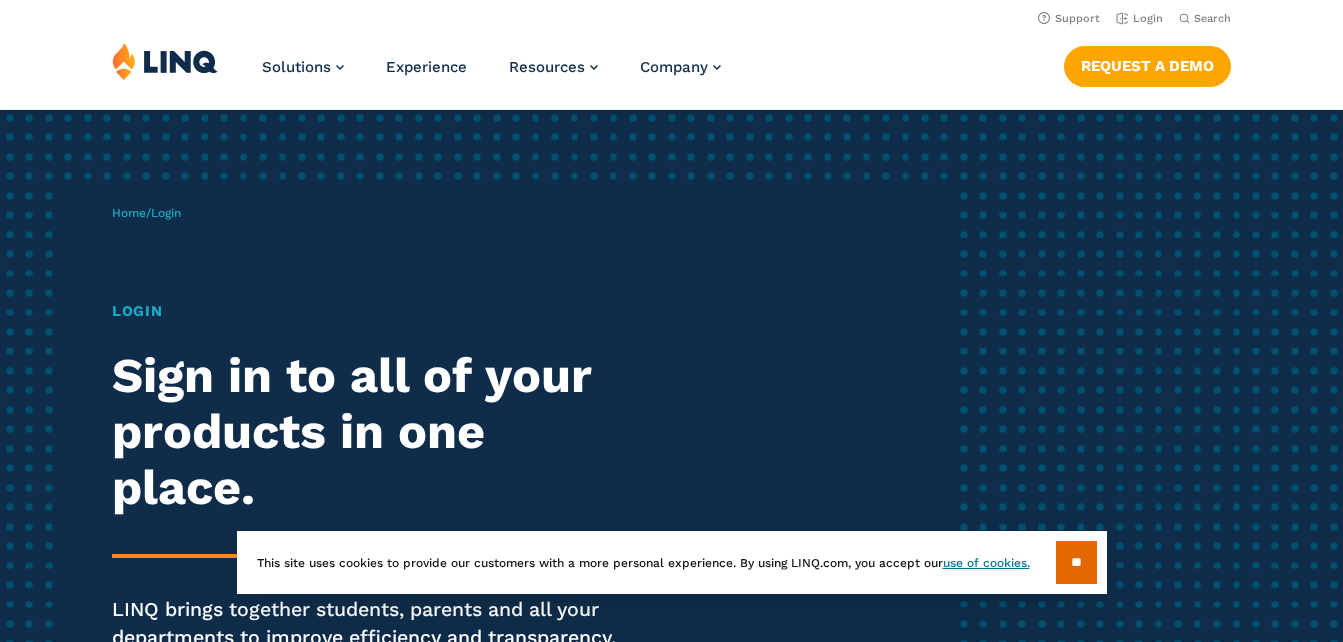 scroll, scrollTop: 0, scrollLeft: 0, axis: both 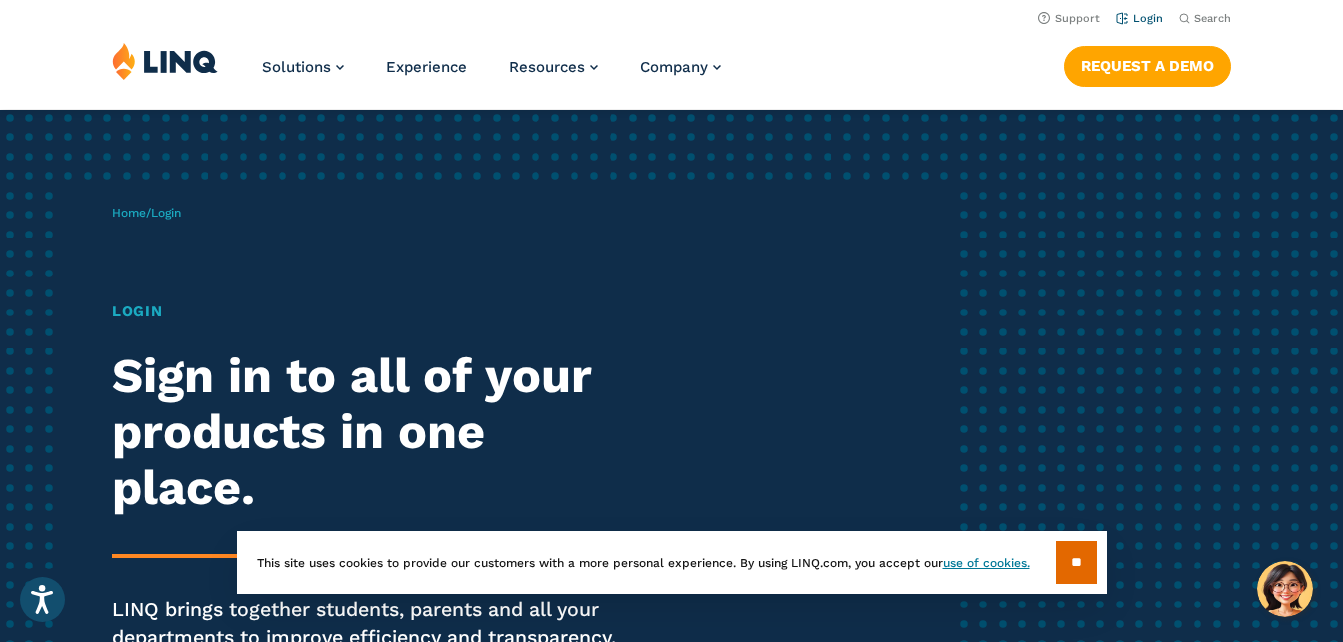click on "Login" at bounding box center (1139, 18) 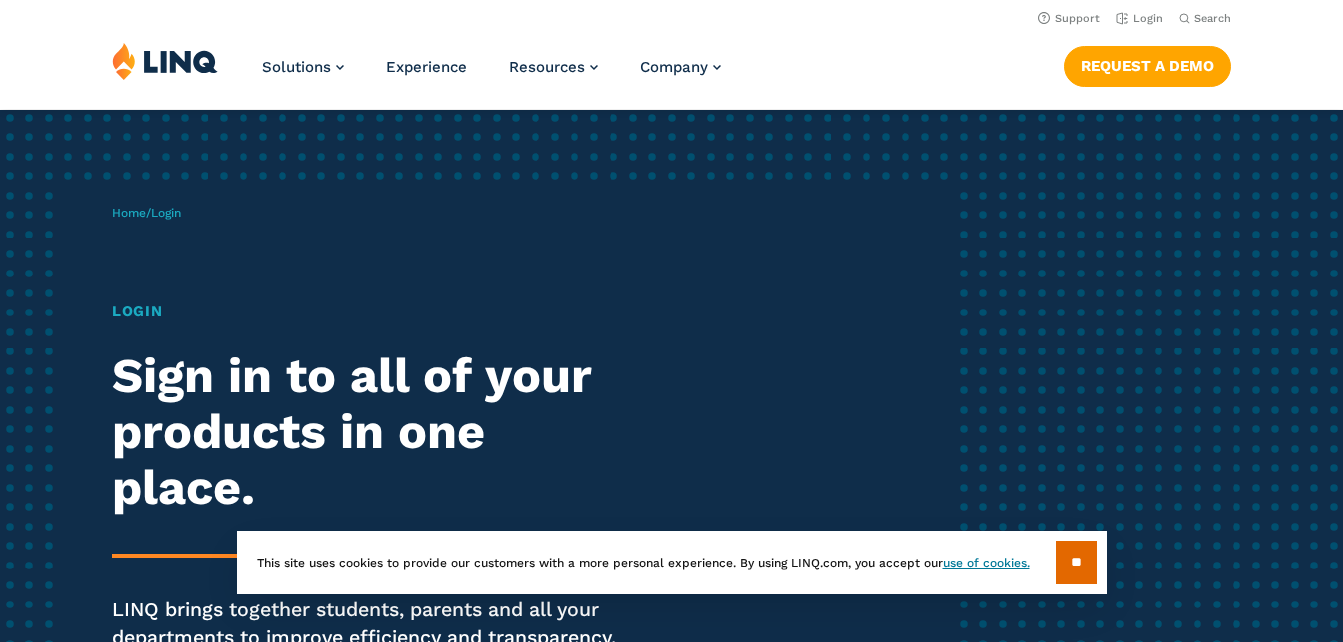 scroll, scrollTop: 0, scrollLeft: 0, axis: both 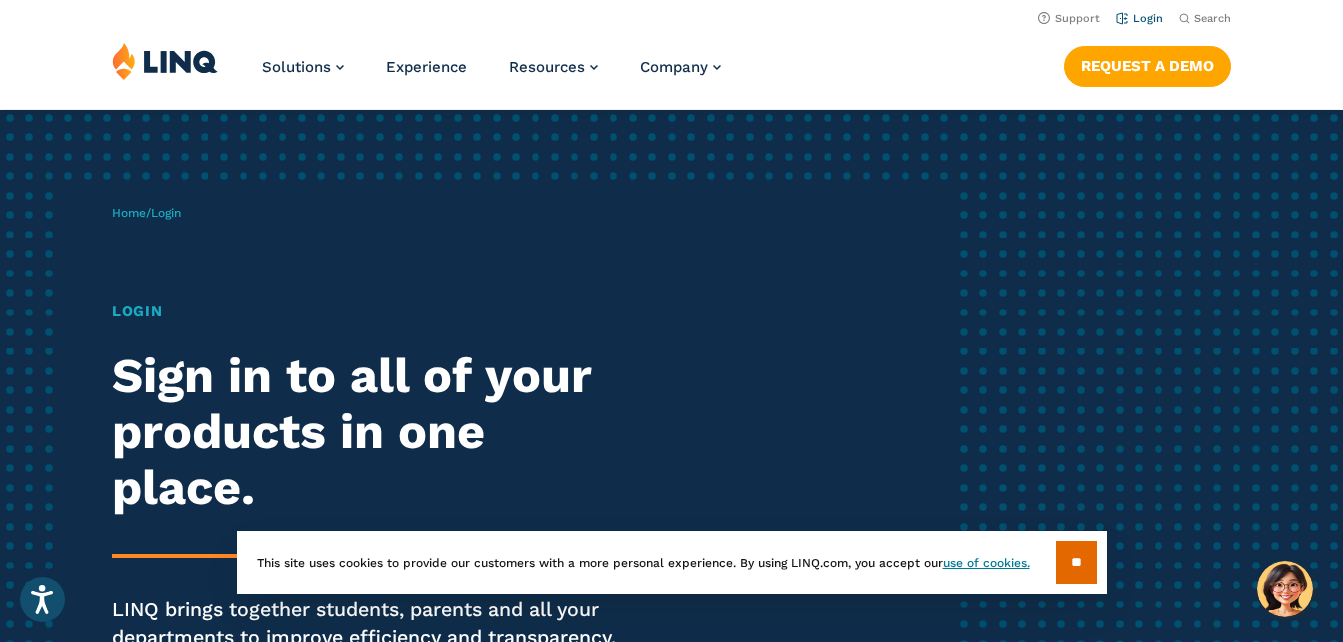 click on "Login" at bounding box center (1139, 18) 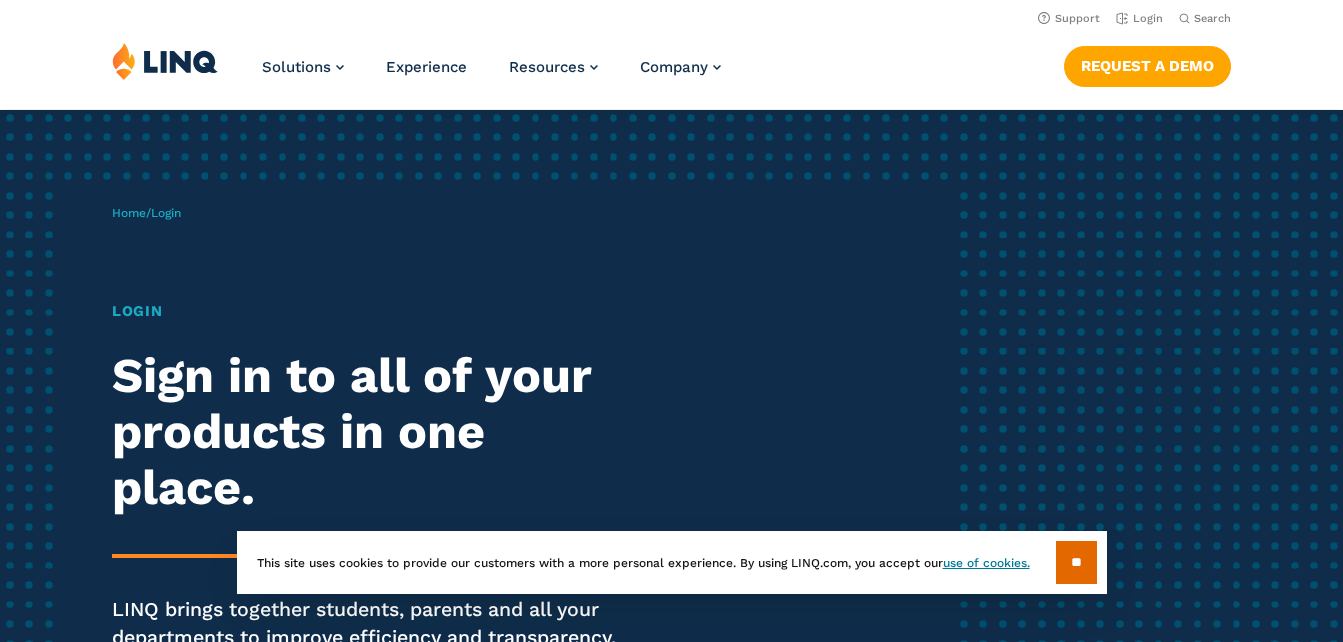scroll, scrollTop: 0, scrollLeft: 0, axis: both 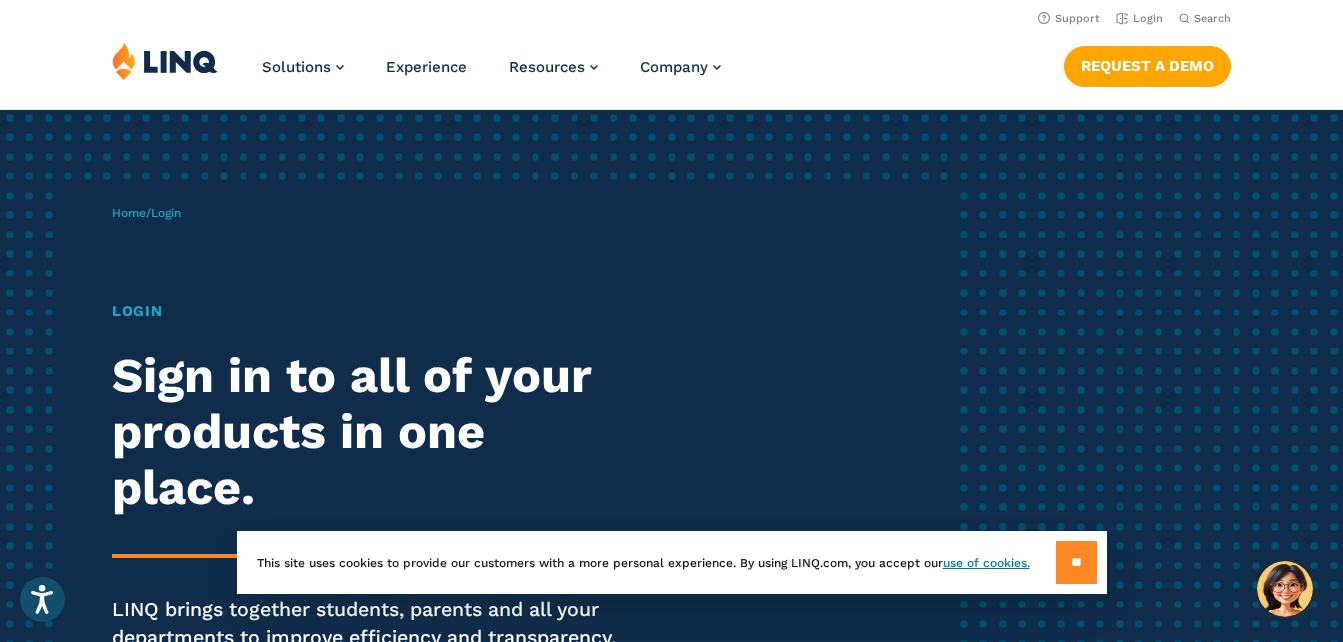click on "**" at bounding box center (1076, 562) 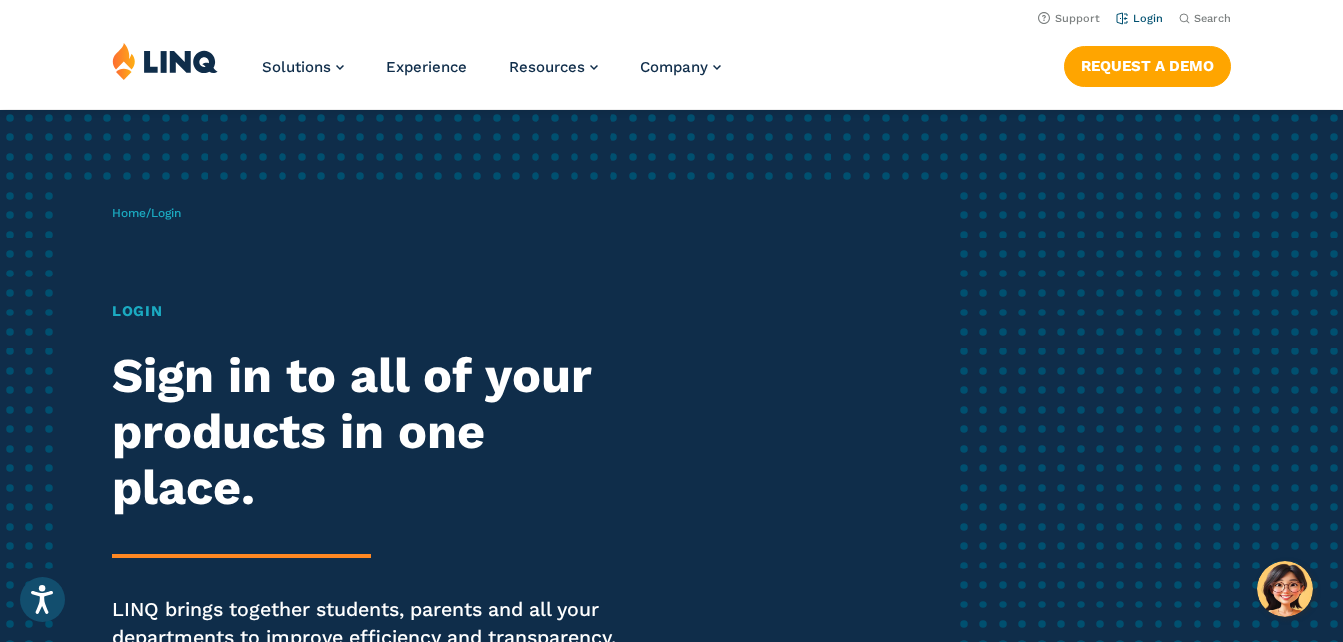 click on "Login" at bounding box center [1139, 18] 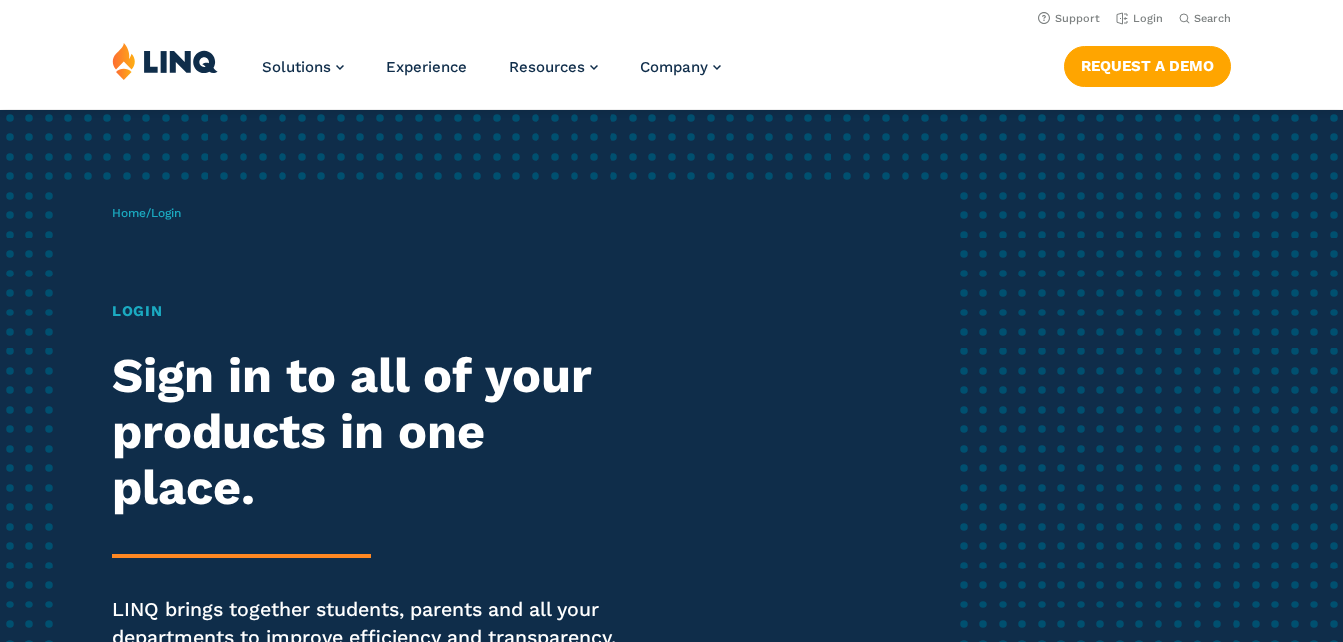 scroll, scrollTop: 0, scrollLeft: 0, axis: both 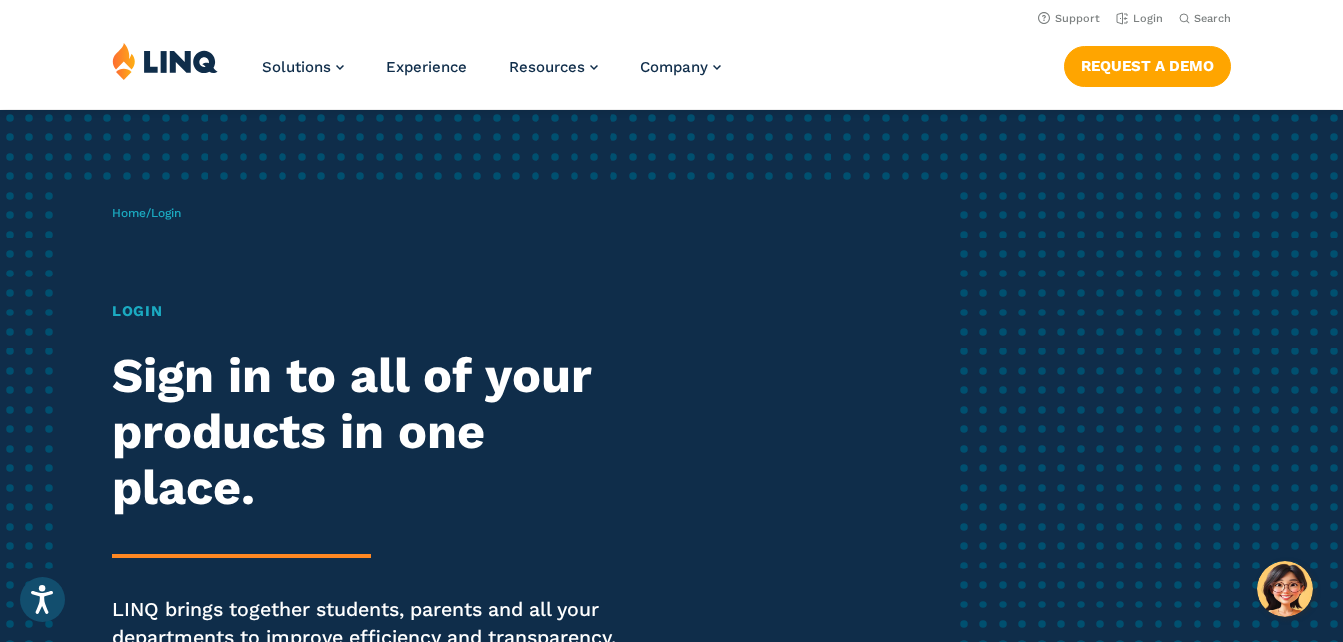 click on "Login" at bounding box center (370, 311) 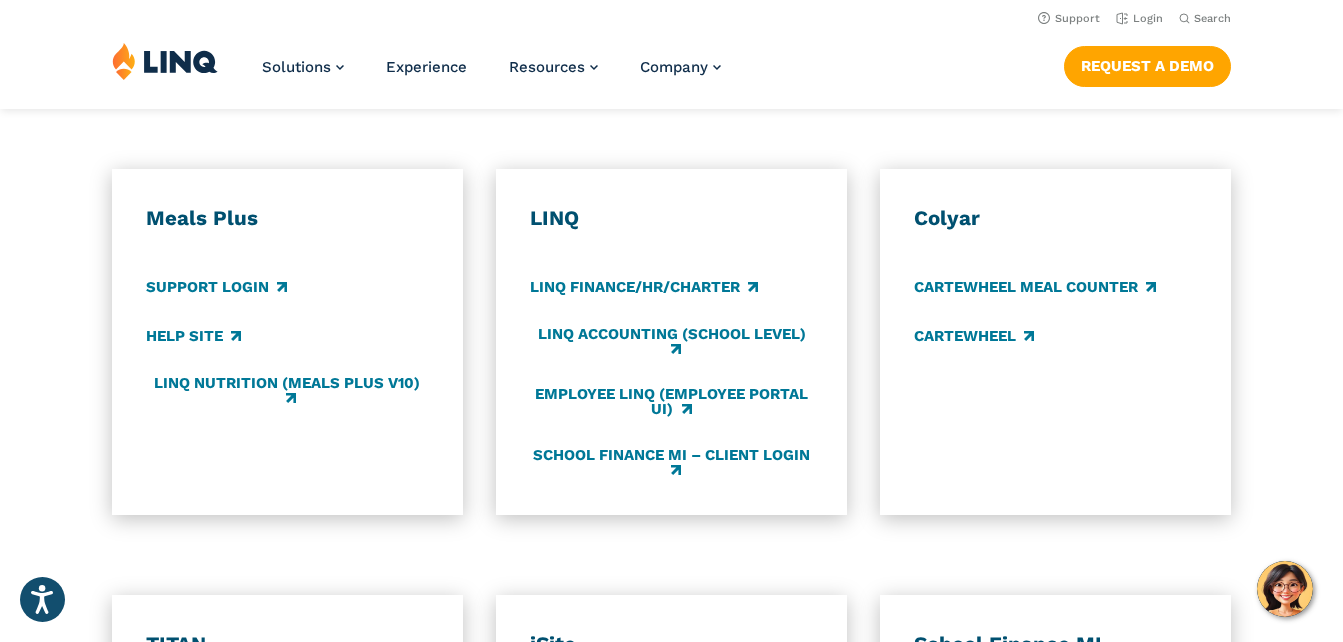 scroll, scrollTop: 1000, scrollLeft: 0, axis: vertical 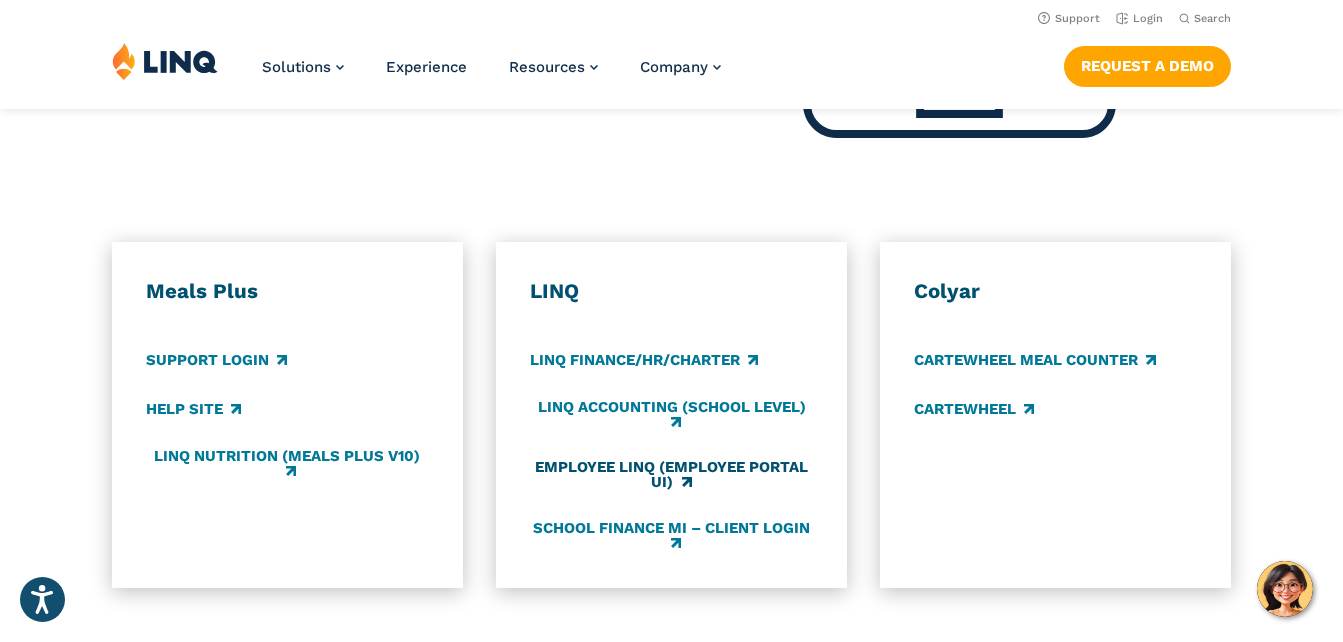 click on "Employee LINQ (Employee Portal UI)" at bounding box center [671, 475] 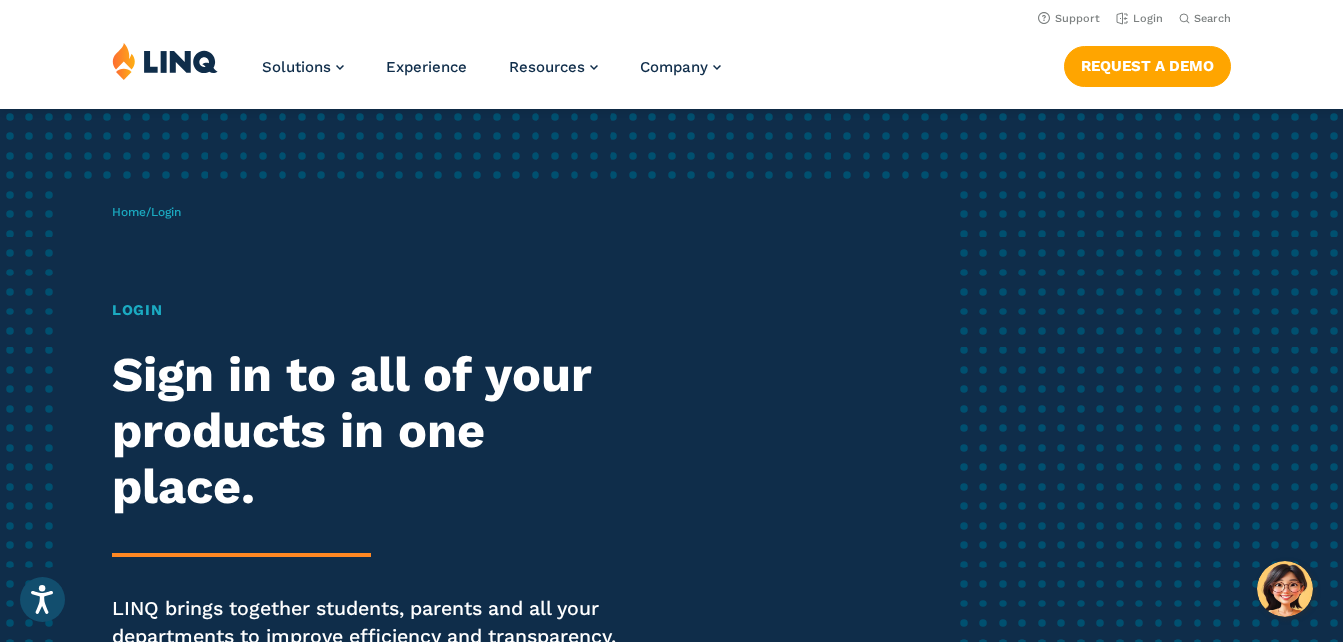 scroll, scrollTop: 0, scrollLeft: 0, axis: both 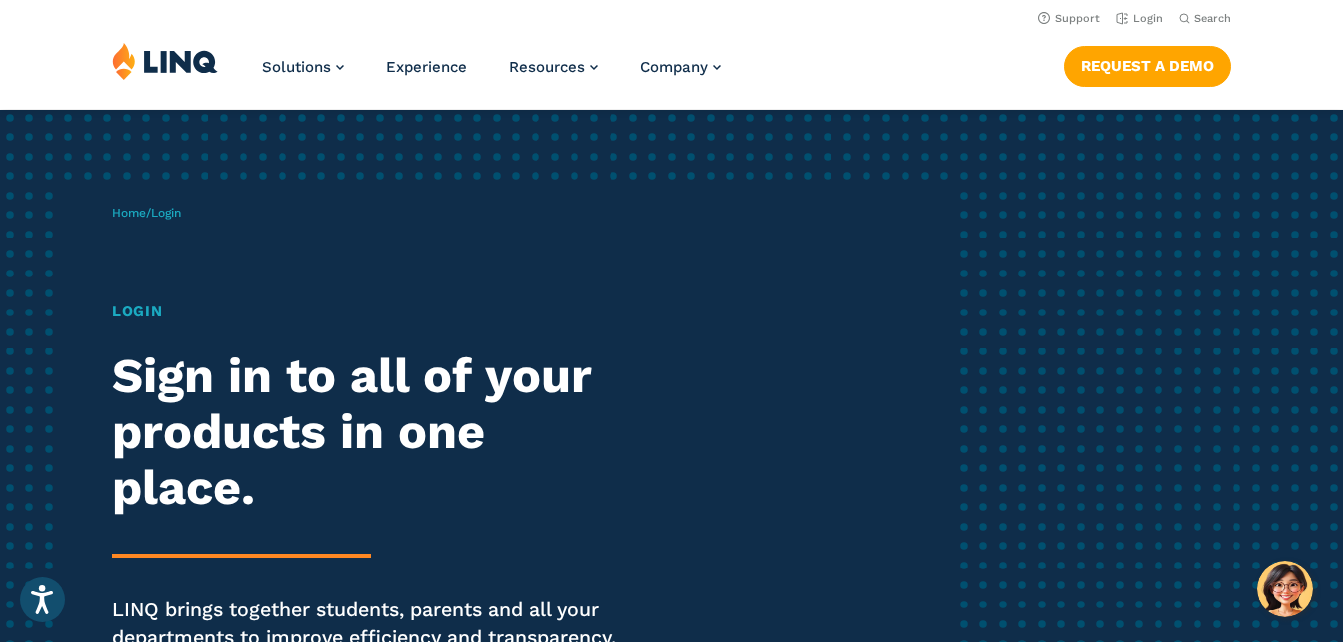 click on "Login" at bounding box center (166, 213) 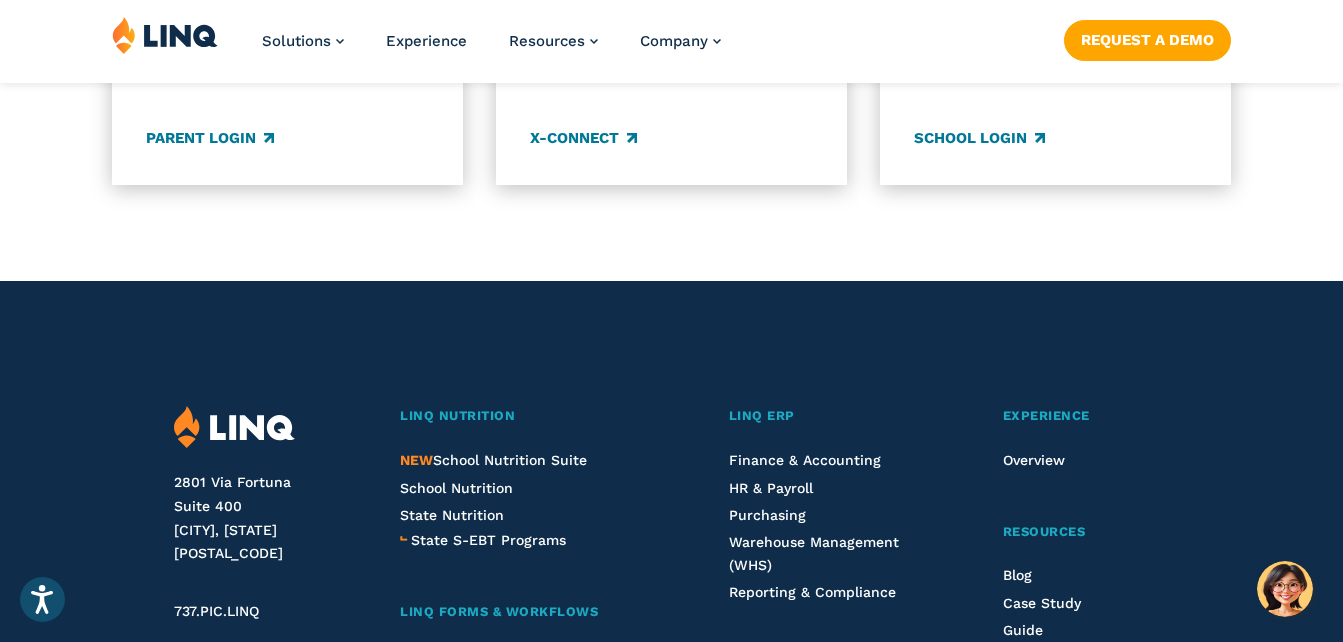 scroll, scrollTop: 2000, scrollLeft: 0, axis: vertical 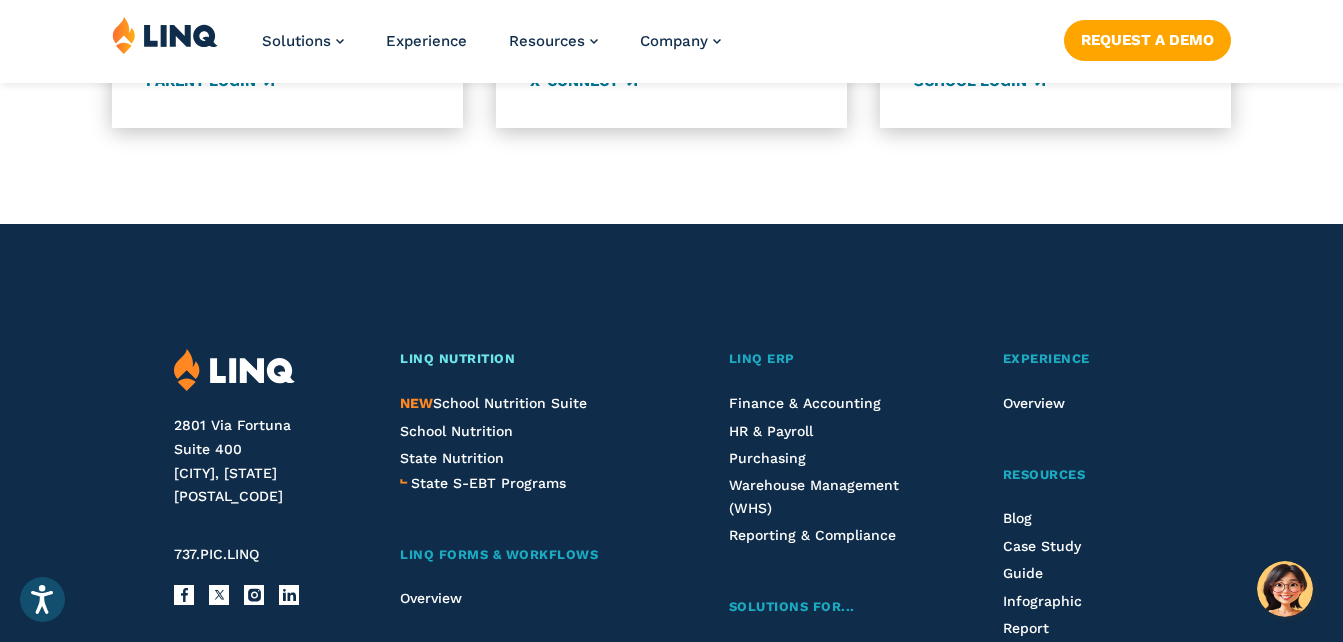 click on "LINQ Nutrition" at bounding box center [457, 358] 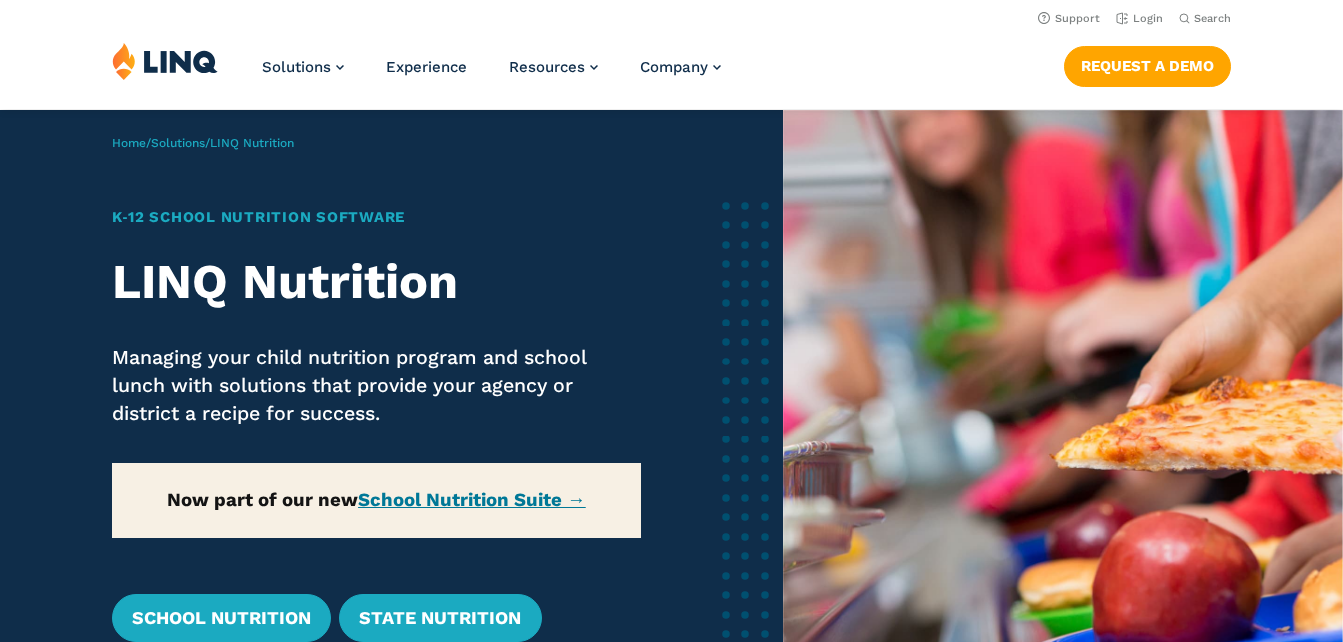 scroll, scrollTop: 0, scrollLeft: 0, axis: both 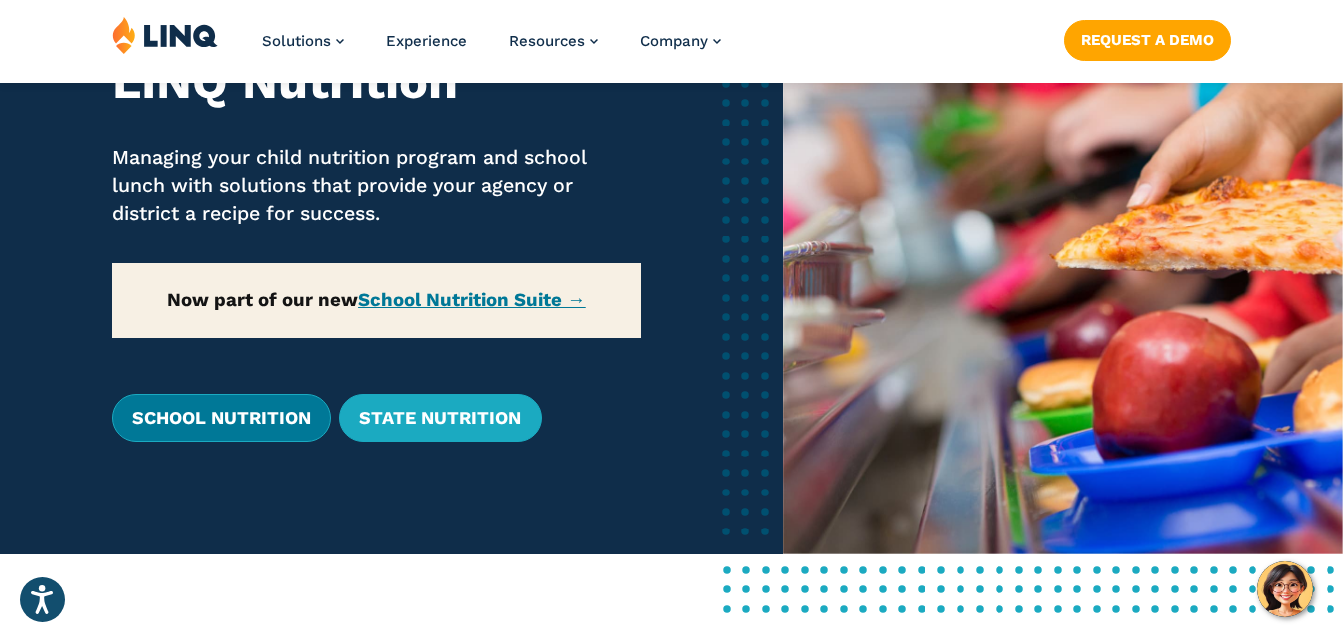 click on "School Nutrition" at bounding box center [221, 418] 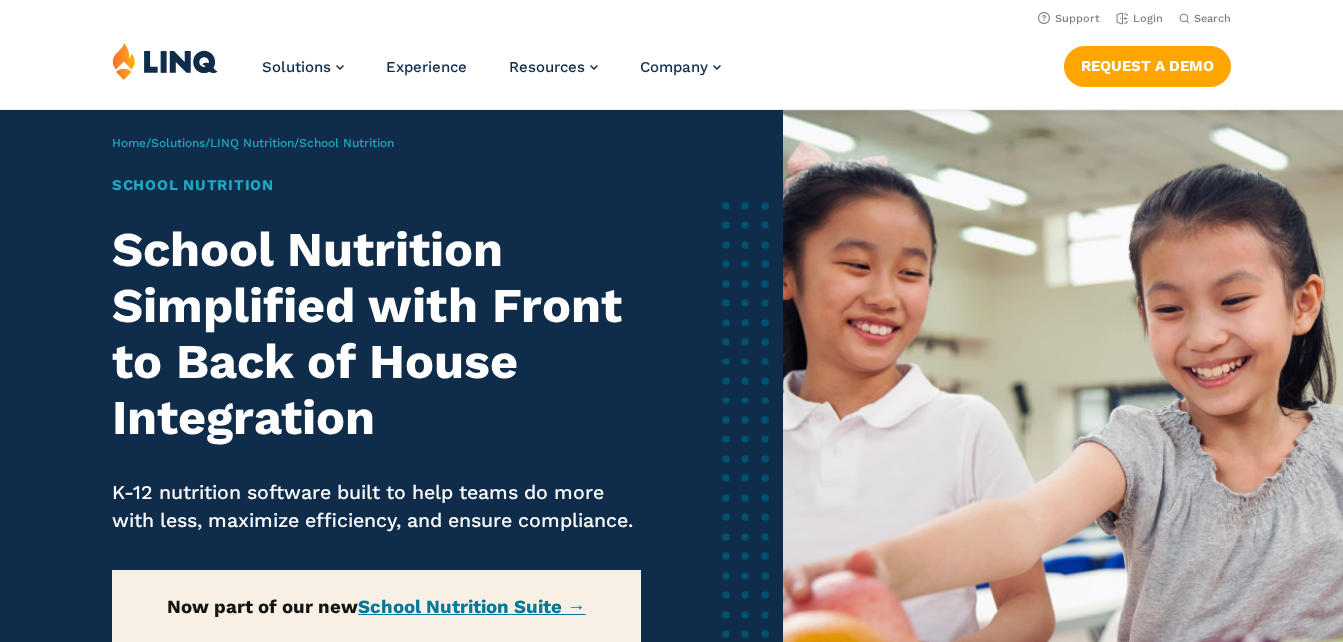 scroll, scrollTop: 0, scrollLeft: 0, axis: both 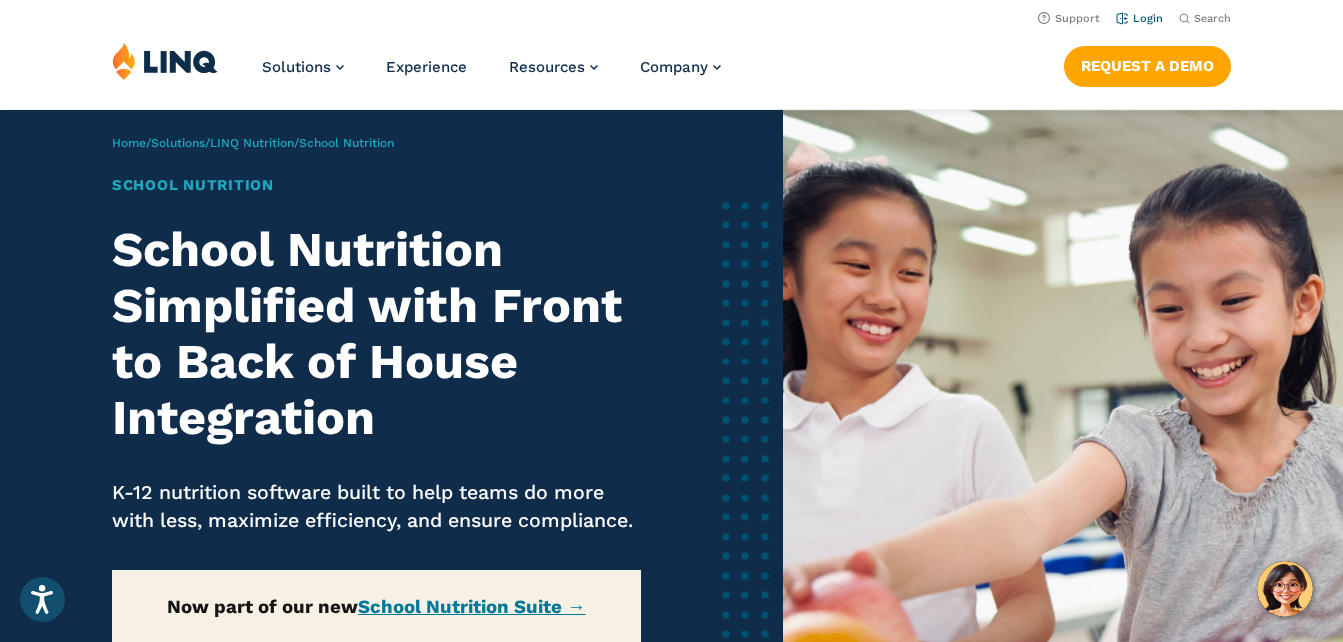 click on "Login" at bounding box center [1139, 18] 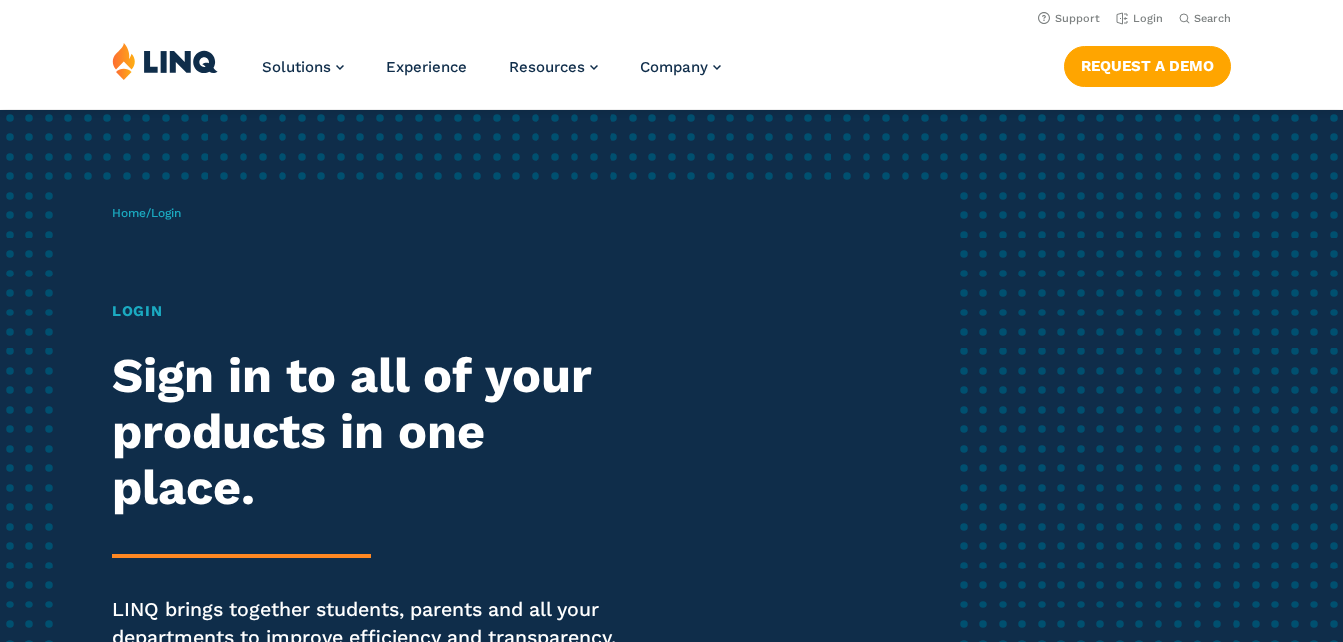 scroll, scrollTop: 0, scrollLeft: 0, axis: both 